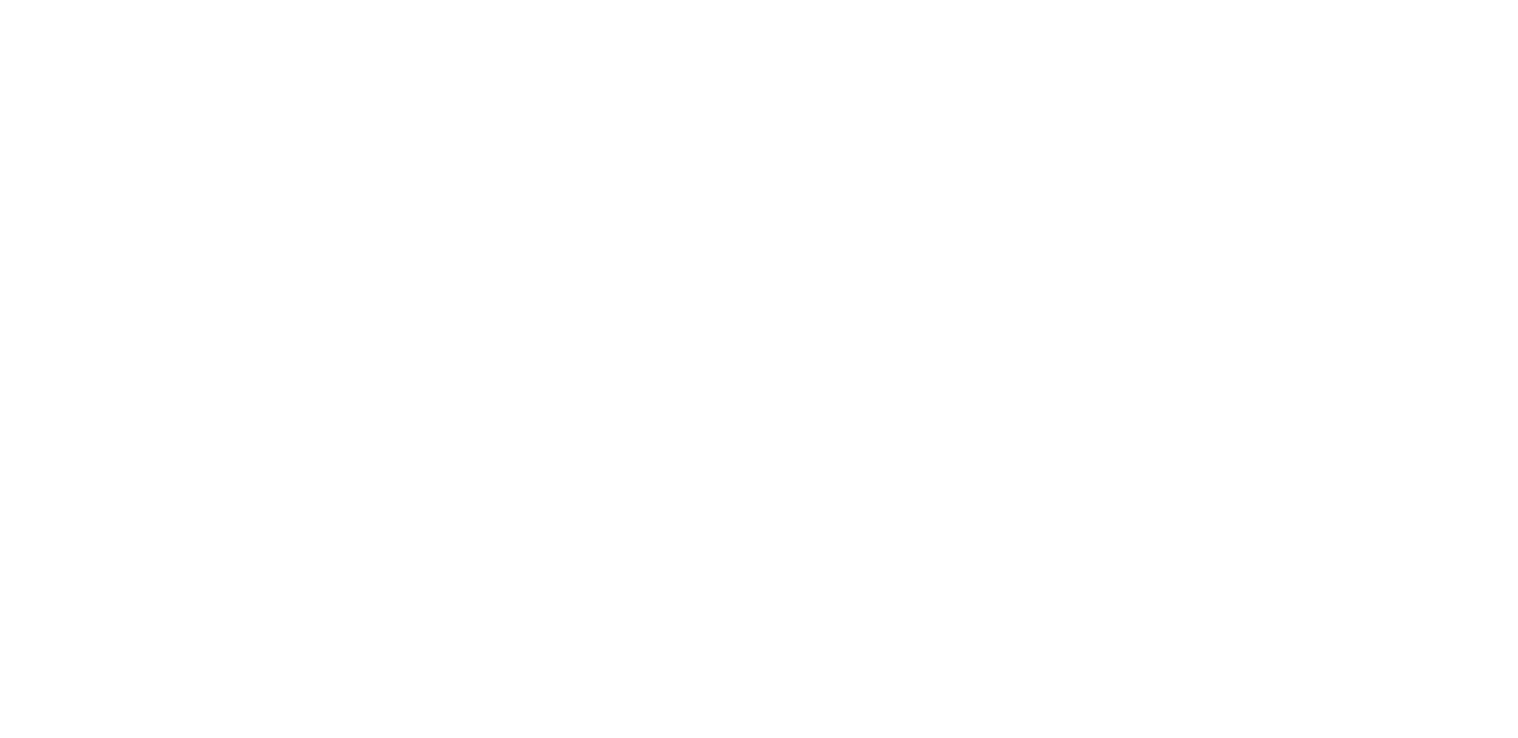 scroll, scrollTop: 0, scrollLeft: 0, axis: both 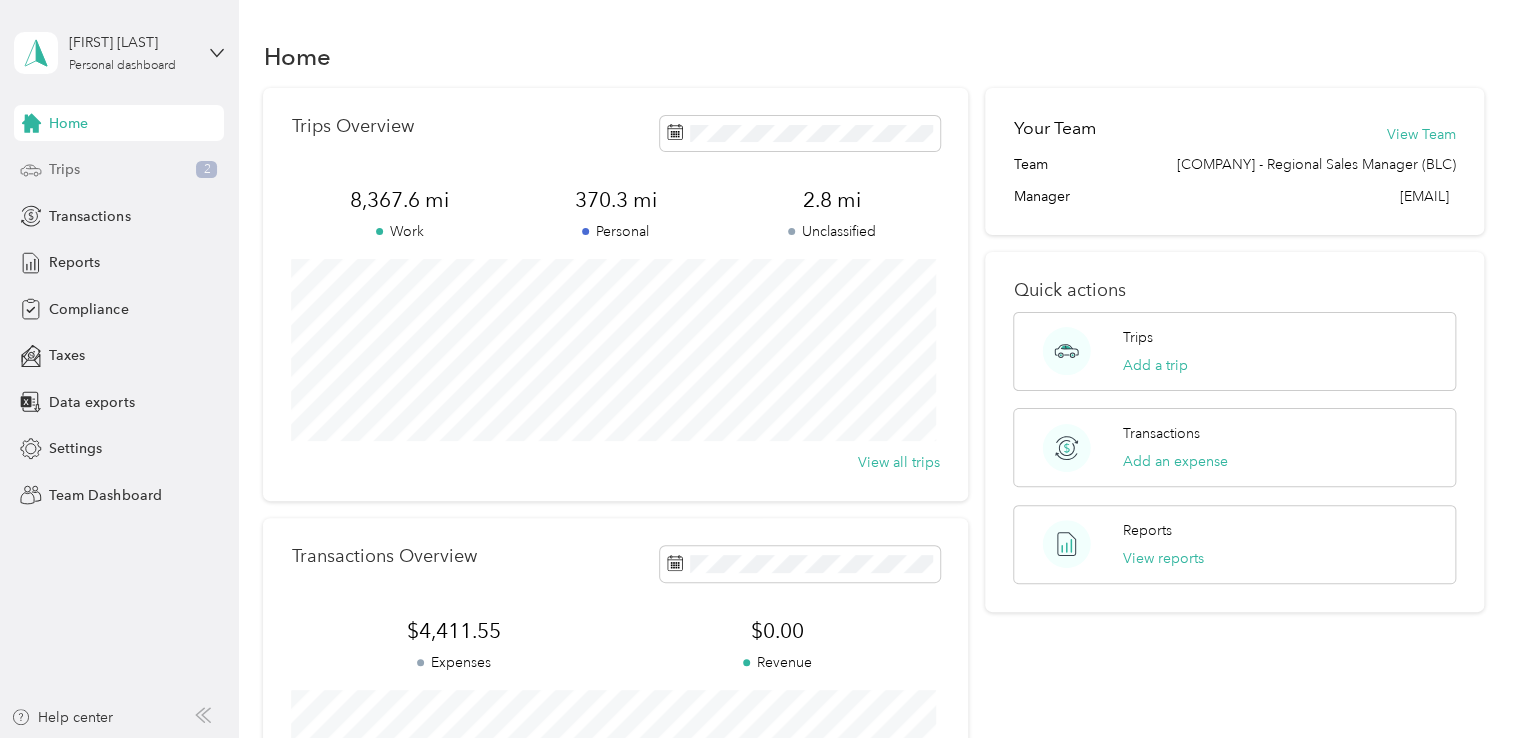 click on "Trips 2" at bounding box center [119, 170] 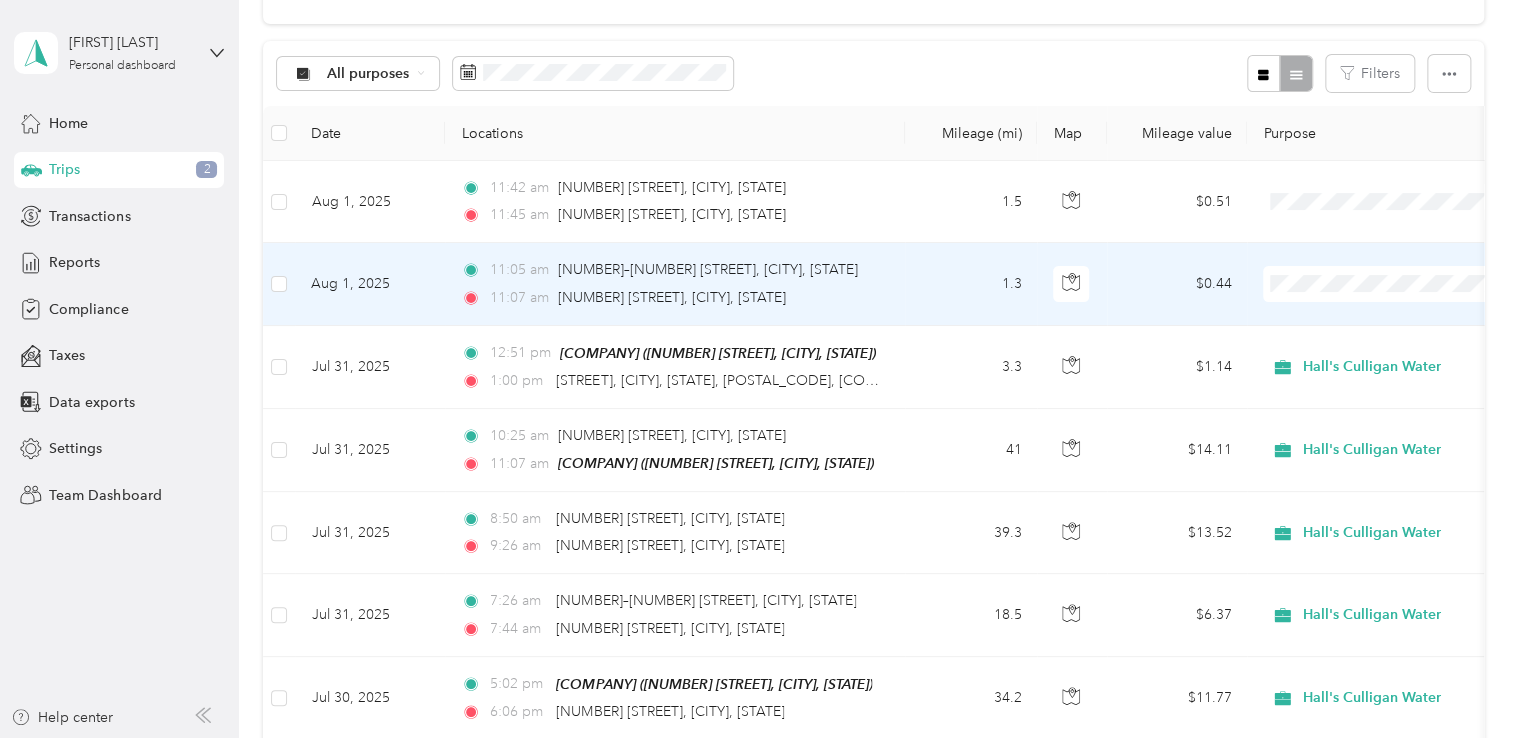 scroll, scrollTop: 200, scrollLeft: 0, axis: vertical 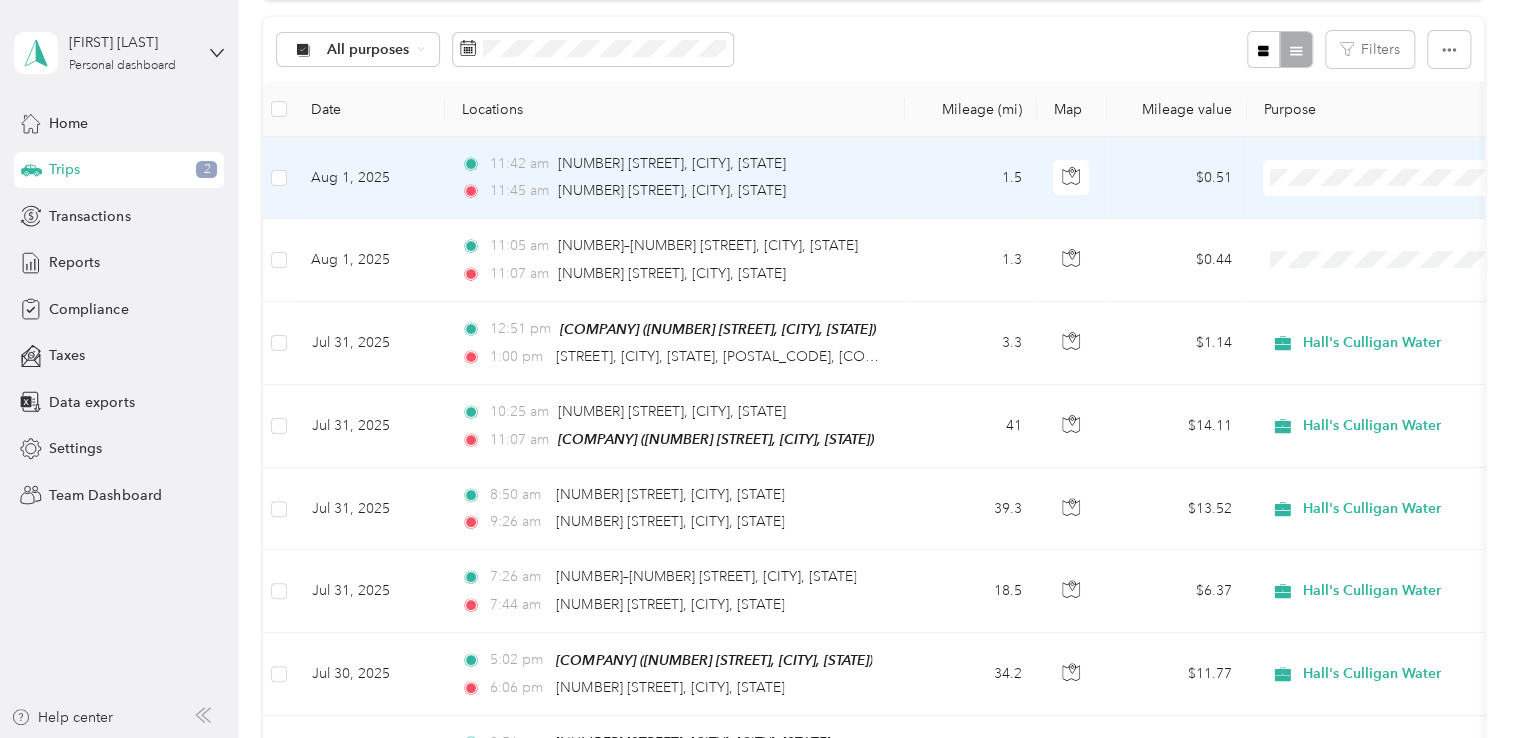 click on "Personal" at bounding box center [1405, 249] 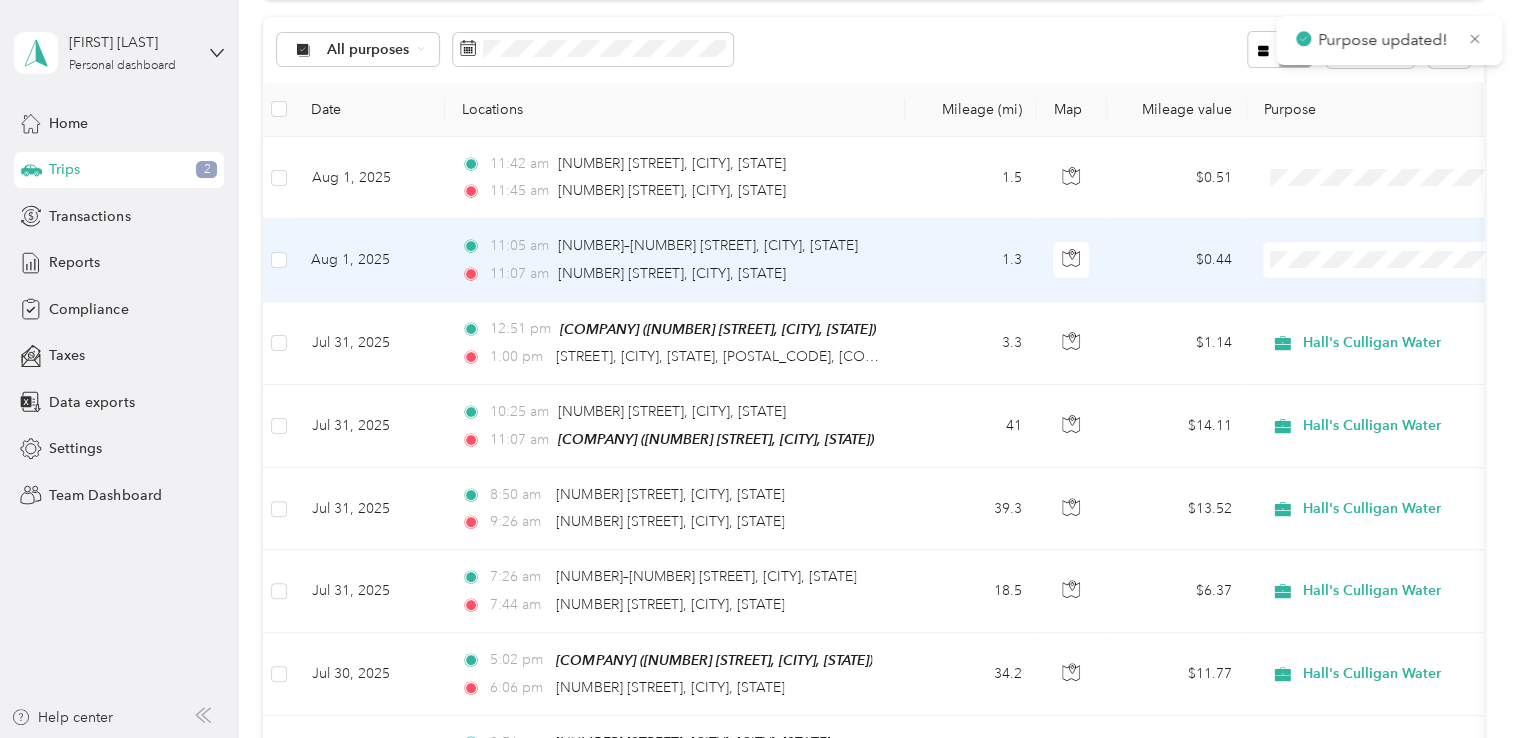 click on "Personal" at bounding box center [1405, 331] 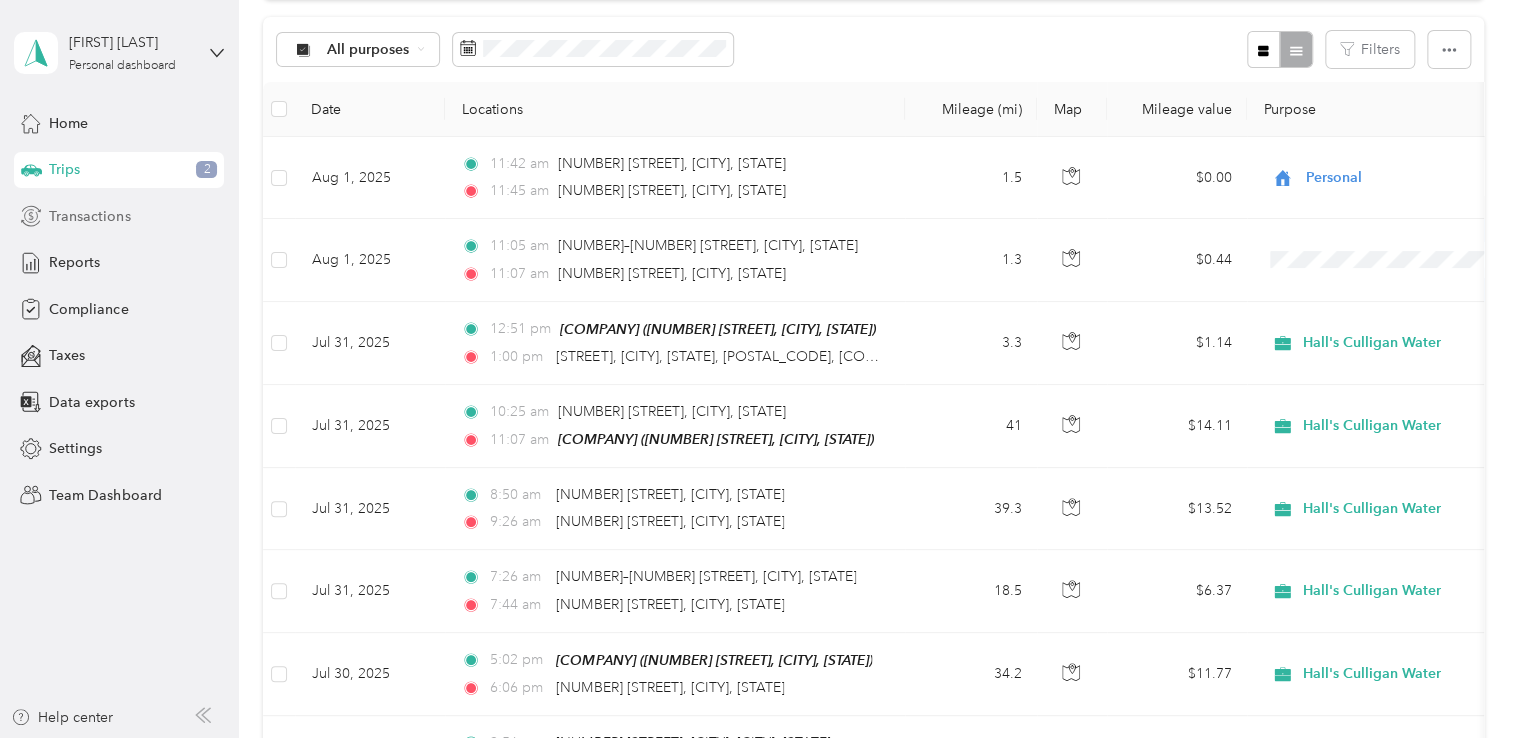 click on "Transactions" at bounding box center [89, 216] 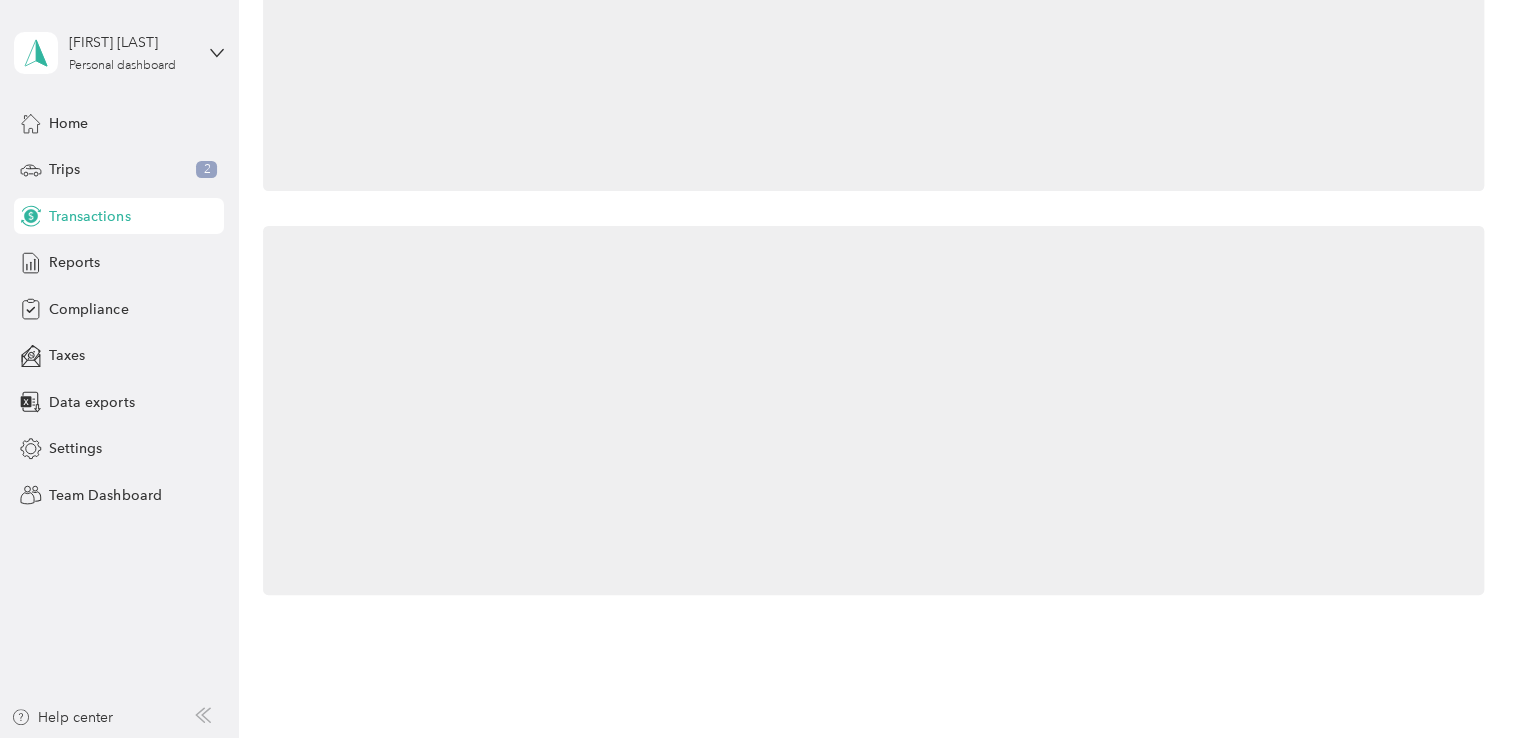 scroll, scrollTop: 200, scrollLeft: 0, axis: vertical 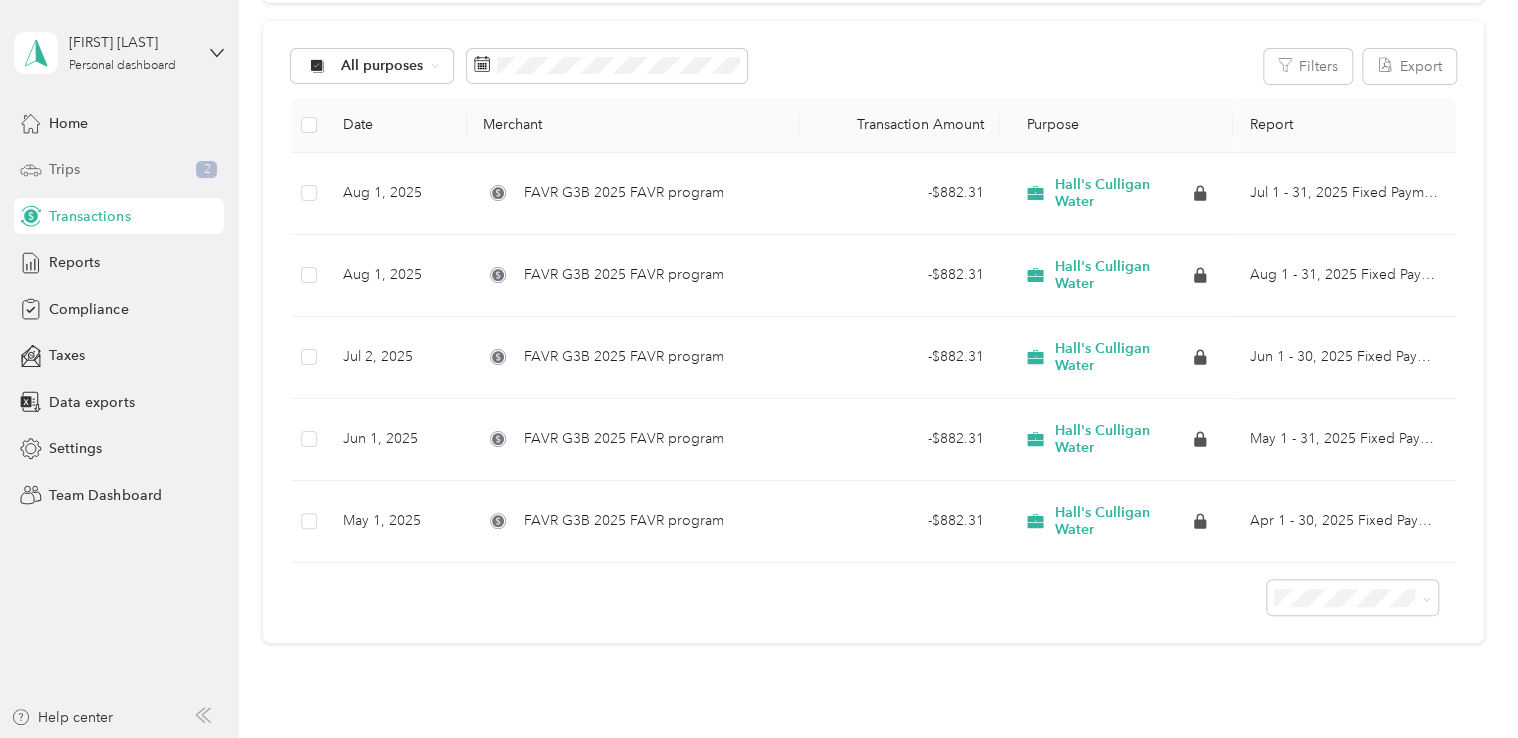 click on "Trips" at bounding box center [64, 169] 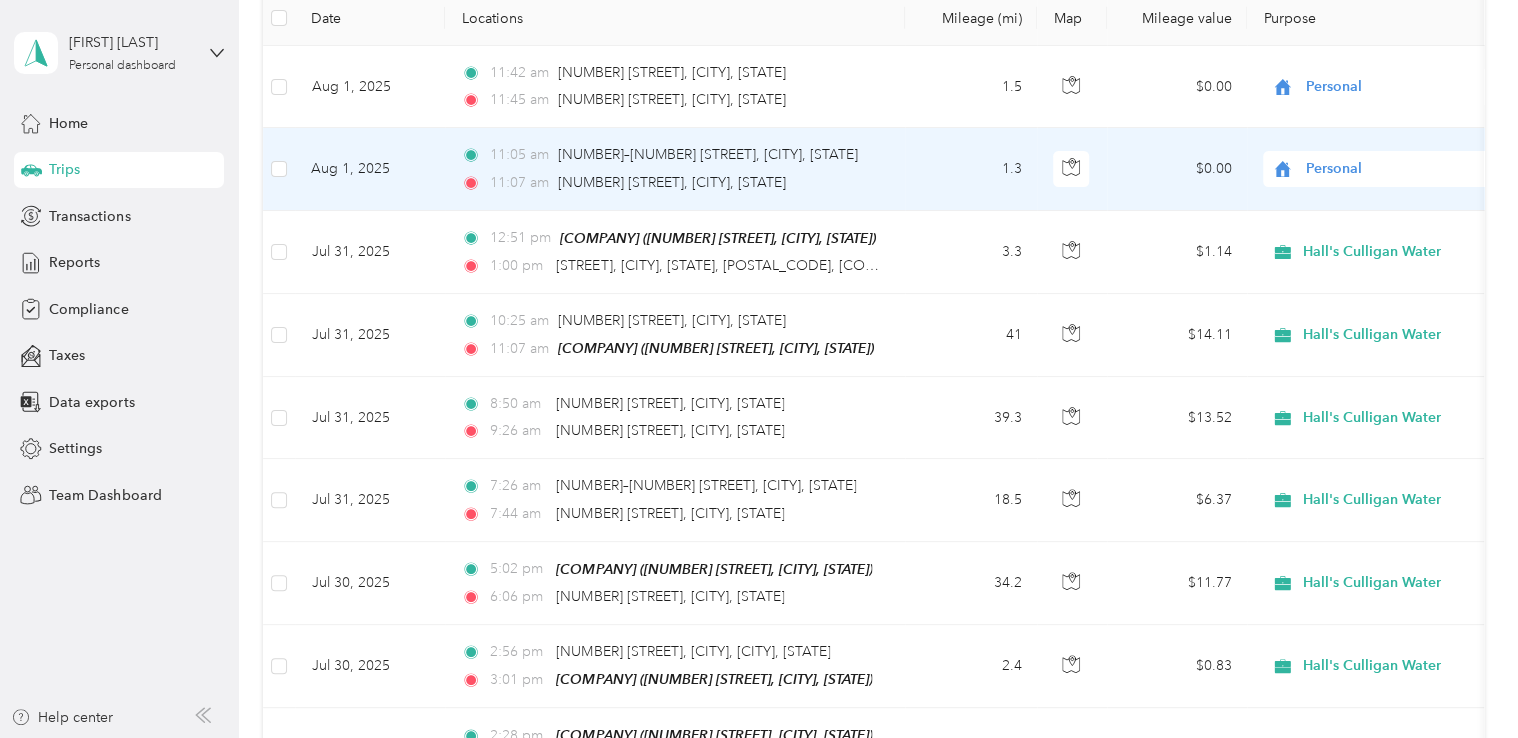 scroll, scrollTop: 0, scrollLeft: 0, axis: both 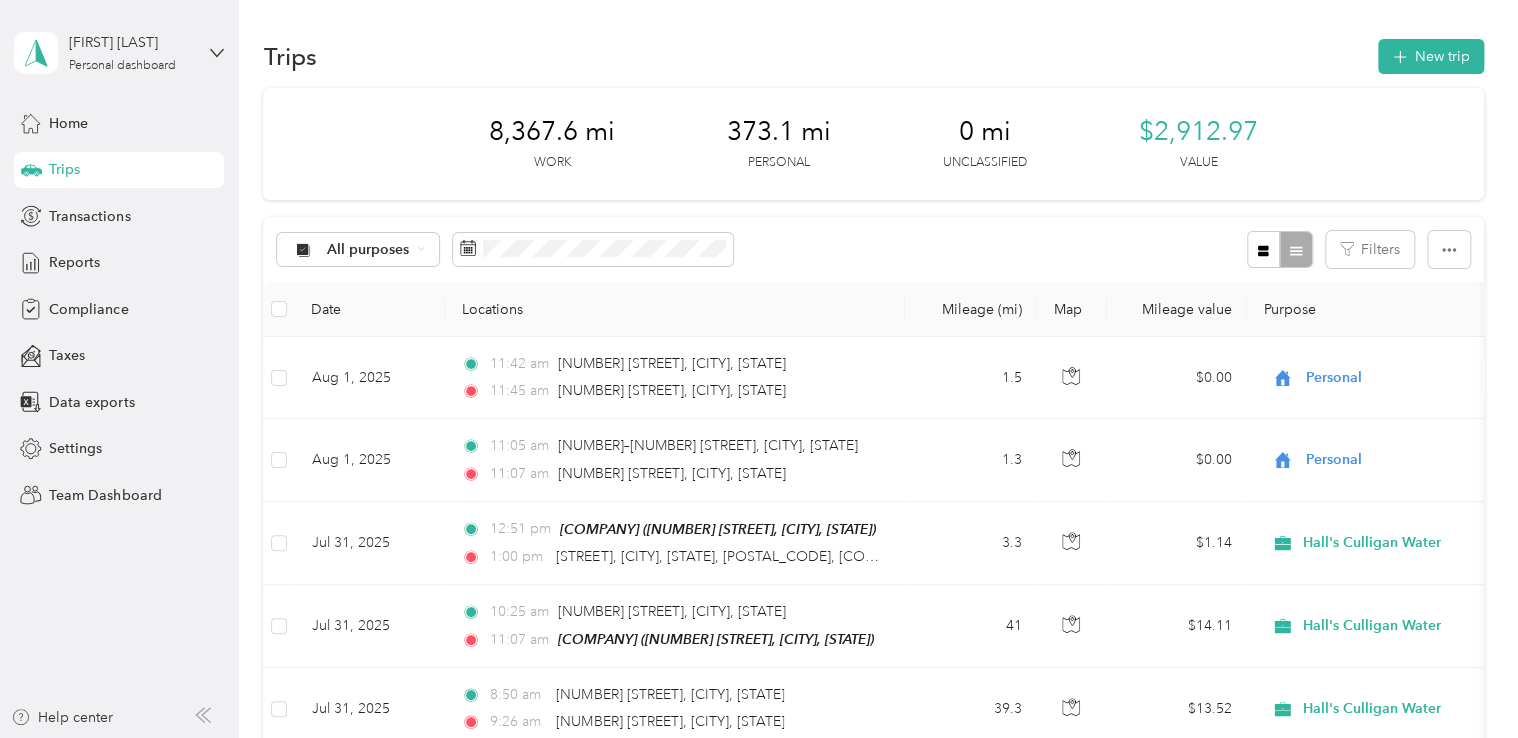 click on "[FIRST] [LAST] Personal dashboard" at bounding box center [119, 53] 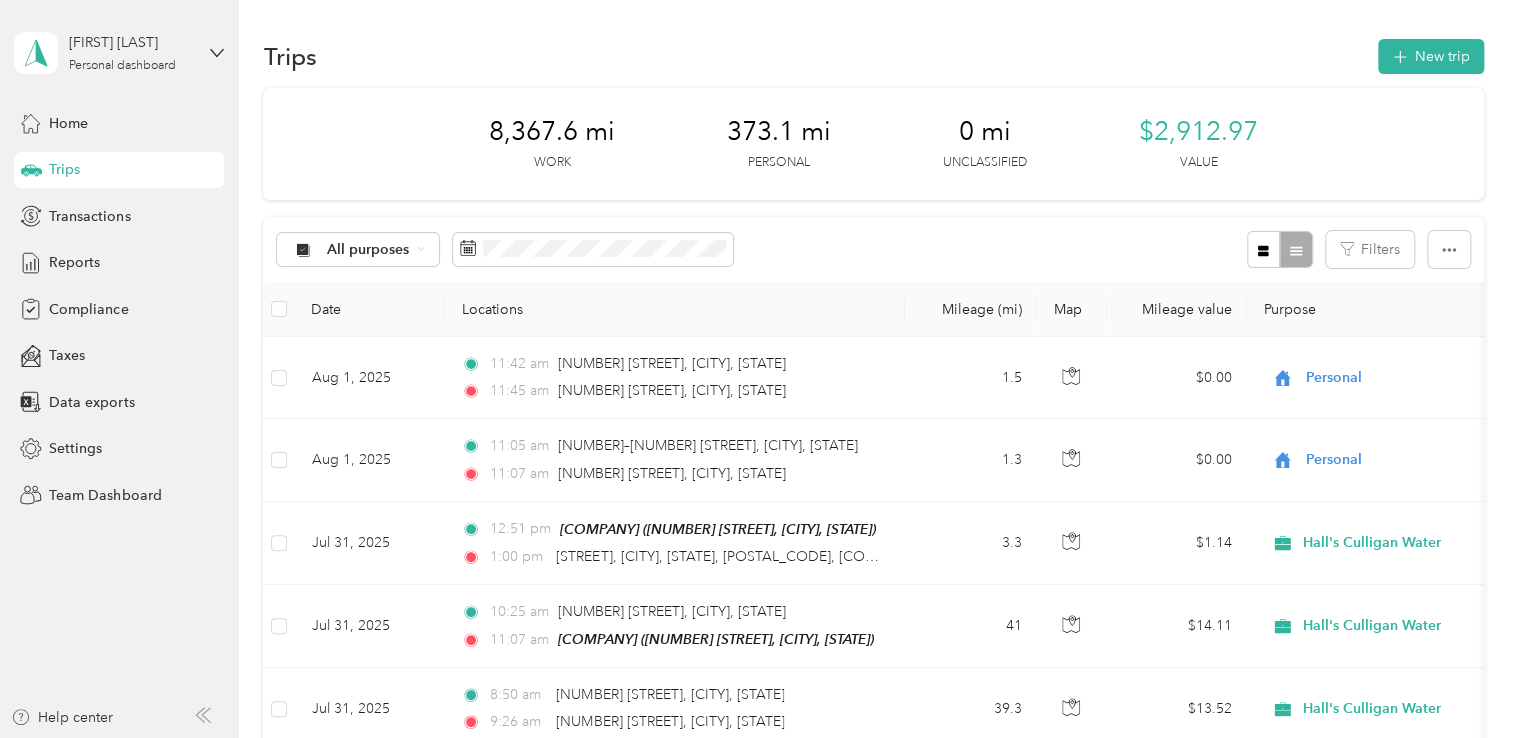 click on "Team dashboard Personal dashboard Log out" at bounding box center [167, 202] 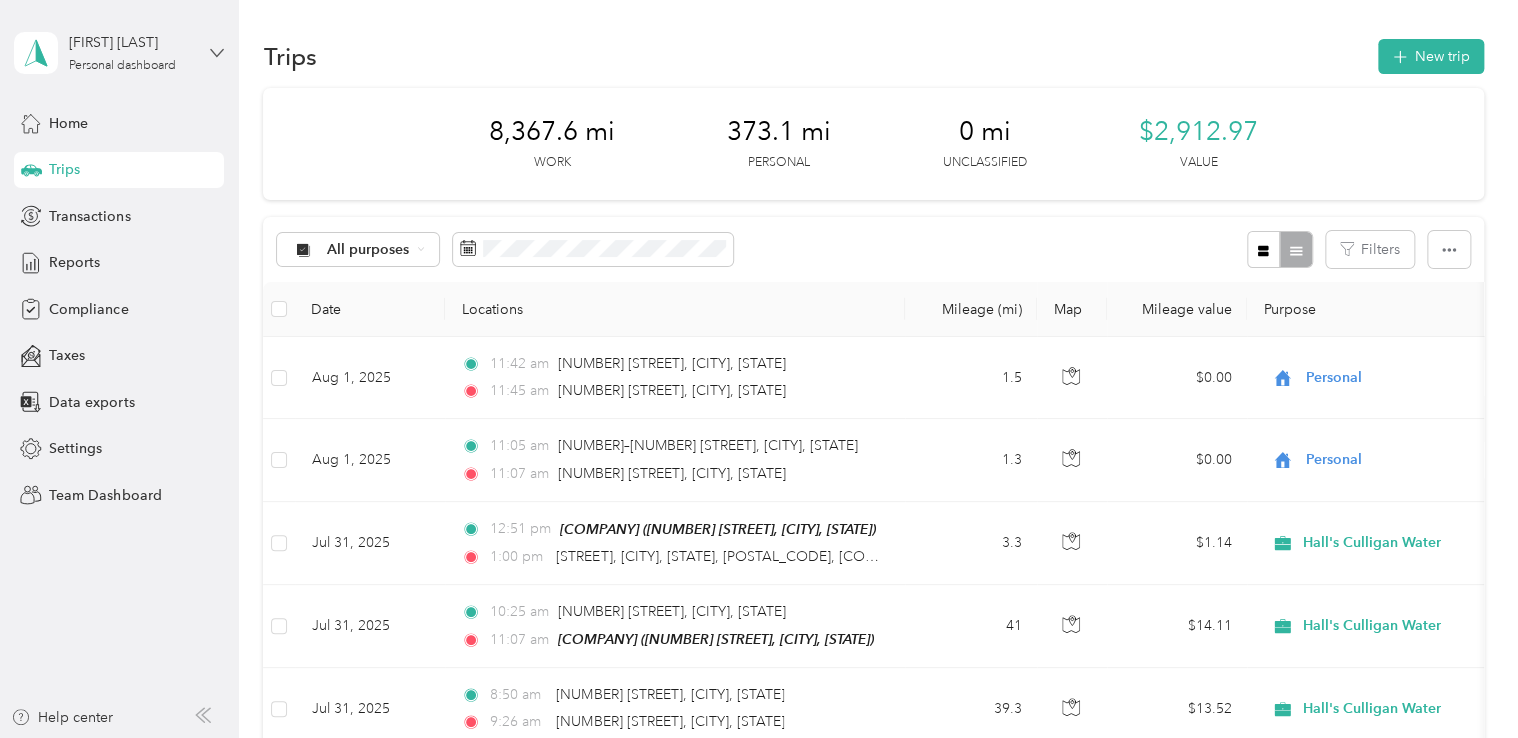 click 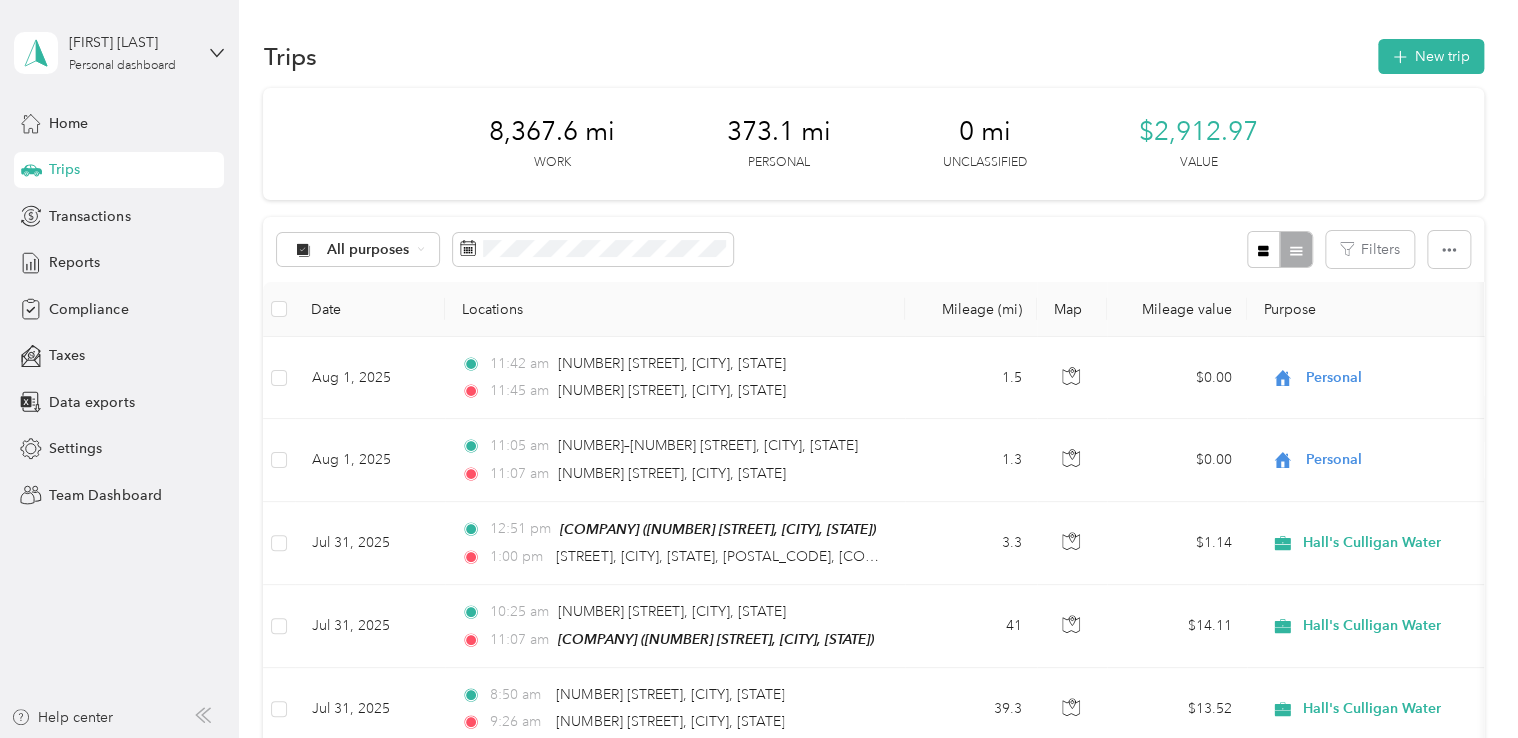 click on "Team dashboard" at bounding box center [167, 161] 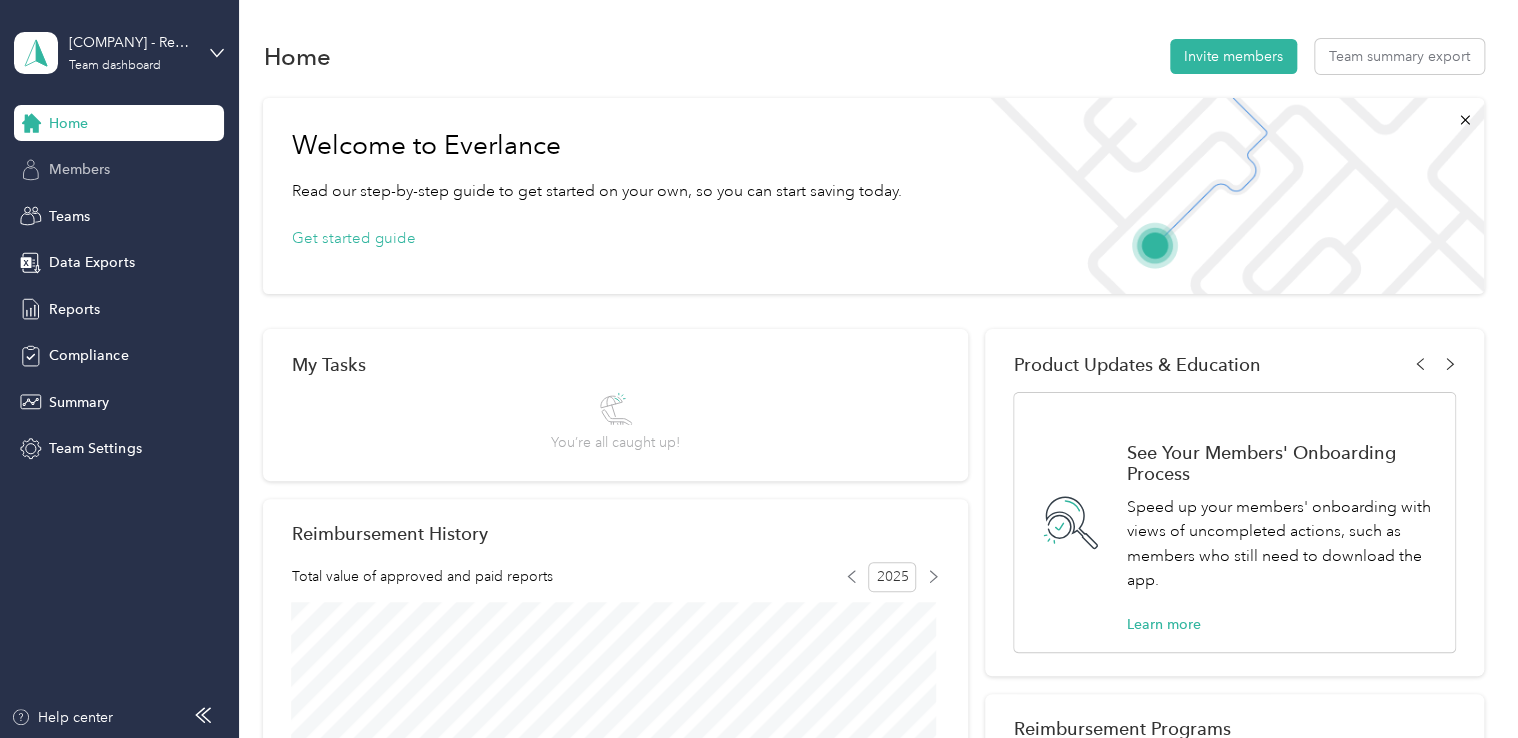 click on "Members" at bounding box center (79, 169) 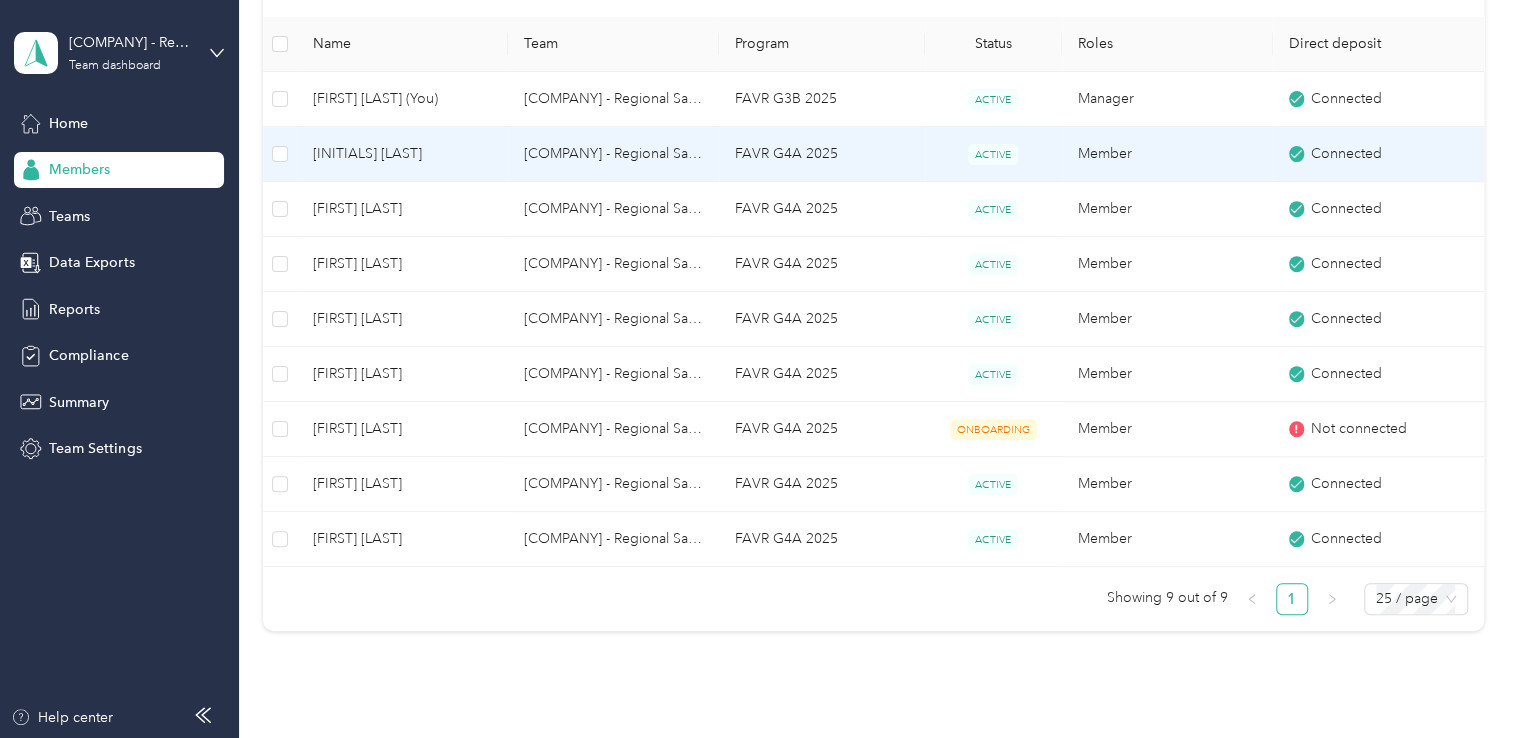 scroll, scrollTop: 416, scrollLeft: 0, axis: vertical 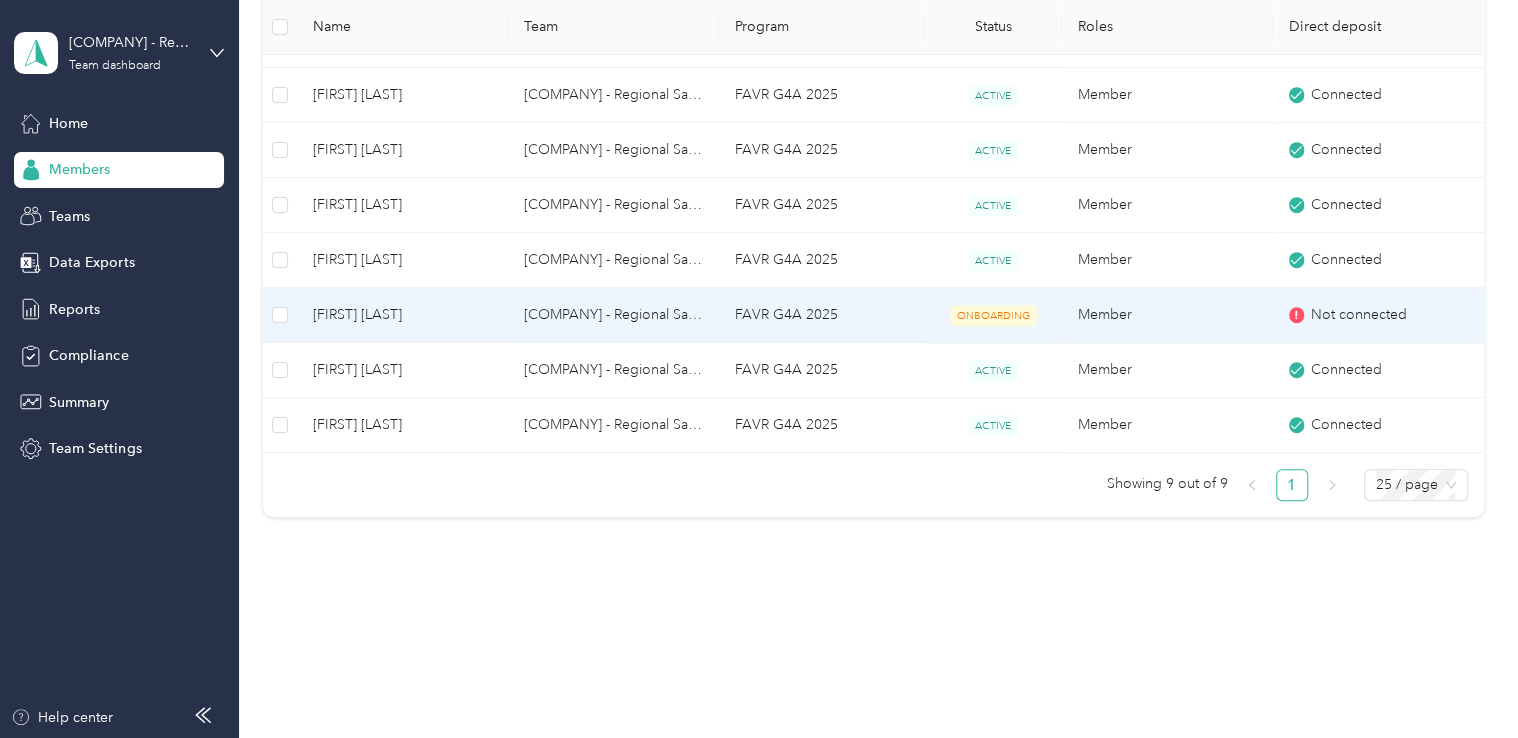 click on "ONBOARDING" at bounding box center (993, 315) 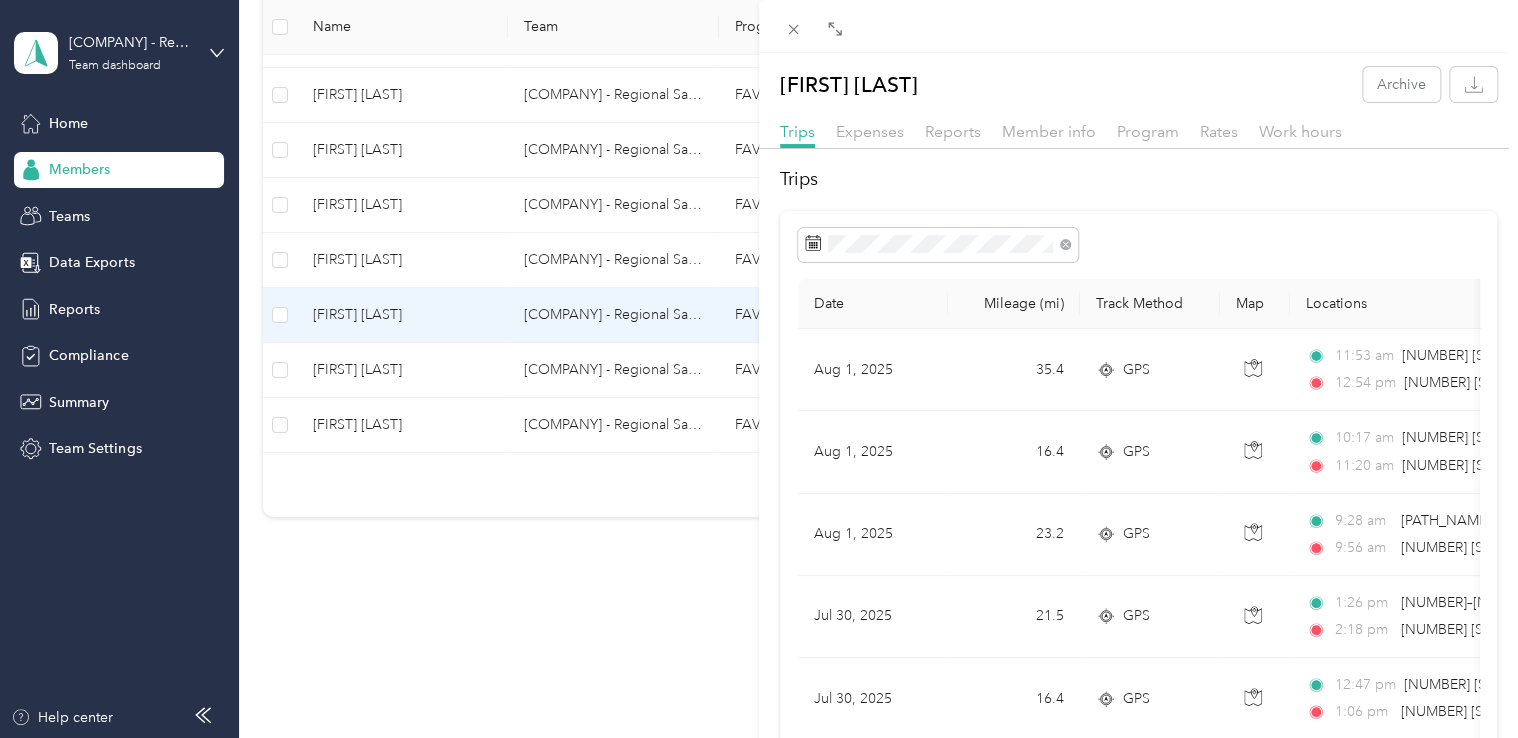 click on "[FIRST] [LAST] Archive Trips Expenses Reports Member info Program Rates Work hours Trips Date Mileage (mi) Track Method Map Locations Mileage value Purpose               [DATE] [NUMBER] [METHOD] [TIME] [NUMBER] [STREET], [CITY], [STATE] [TIME] [NUMBER] [STREET], [CITY], [STATE] $[PRICE] [COMPANY] [DATE] [NUMBER] [METHOD] [TIME] [NUMBER] [STREET], [CITY], [STATE] [TIME] [NUMBER] [STREET], [CITY], [STATE] $[PRICE] [COMPANY] [DATE] [NUMBER] [METHOD] [TIME] [PATH_NAME], [CITY], [STATE] [TIME] [NUMBER] [STREET], [CITY], [STATE] $[PRICE] [COMPANY] [DATE] [NUMBER] [METHOD] [TIME] [NUMBER] [STREET], [CITY], [STATE] [TIME] [NUMBER] [STREET], [CITY], [STATE] $[PRICE] [COMPANY] [DATE] [NUMBER] [METHOD] [TIME] [NUMBER] [STREET], [CITY], [STATE] [TIME] [NUMBER] [STREET], [CITY], [STATE] $[PRICE] [COMPANY] [NUMBER] [METHOD]" at bounding box center (759, 369) 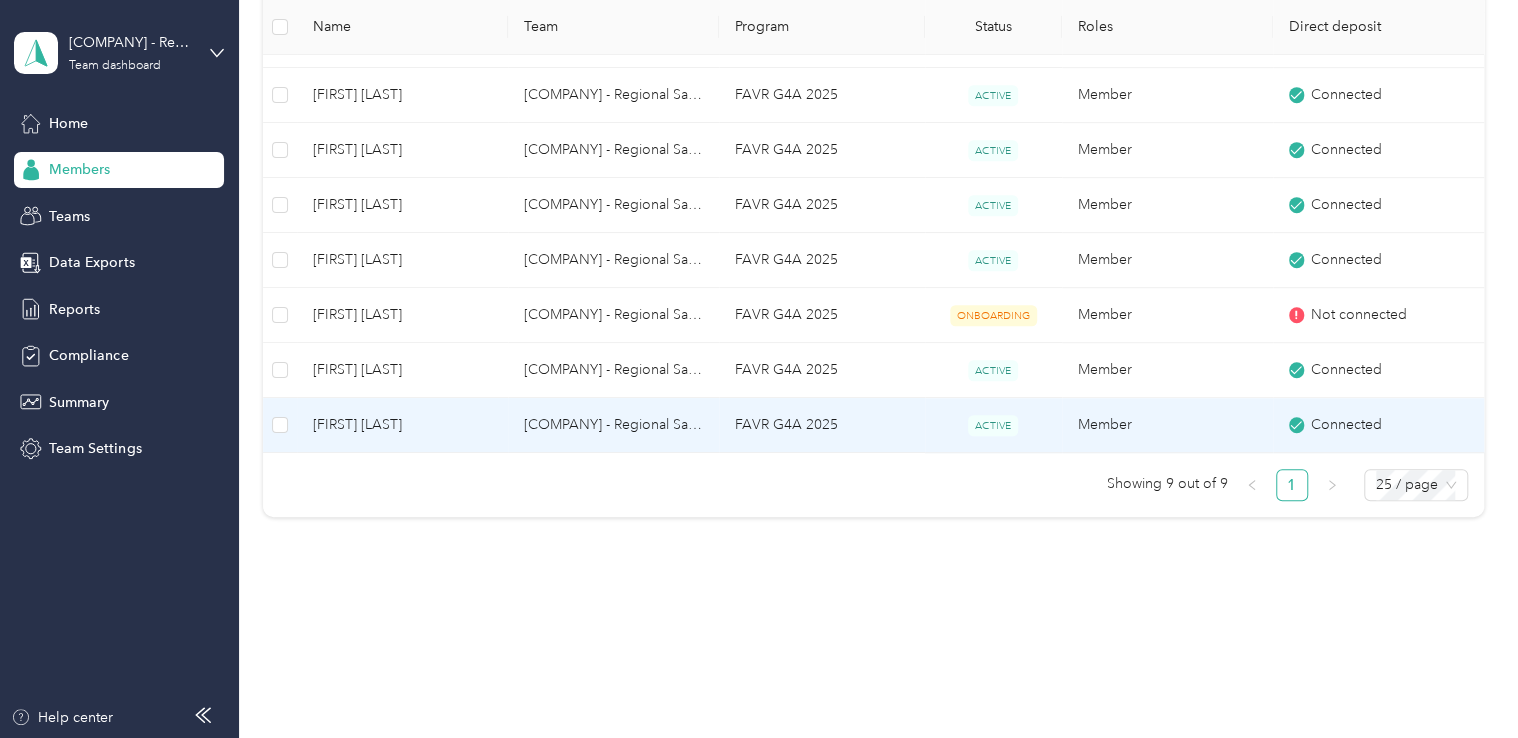 click on "[FIRST] [LAST]" at bounding box center [402, 425] 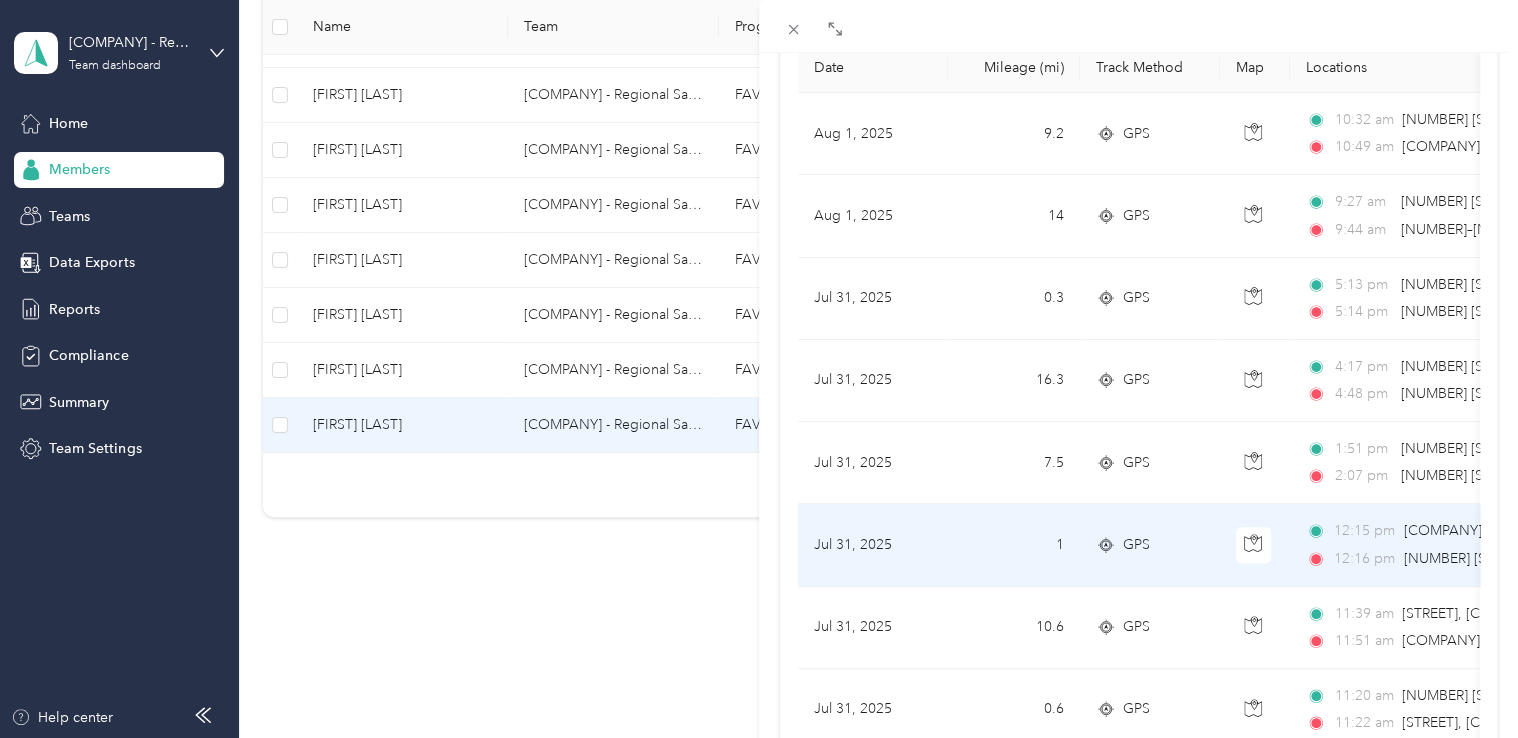 scroll, scrollTop: 200, scrollLeft: 0, axis: vertical 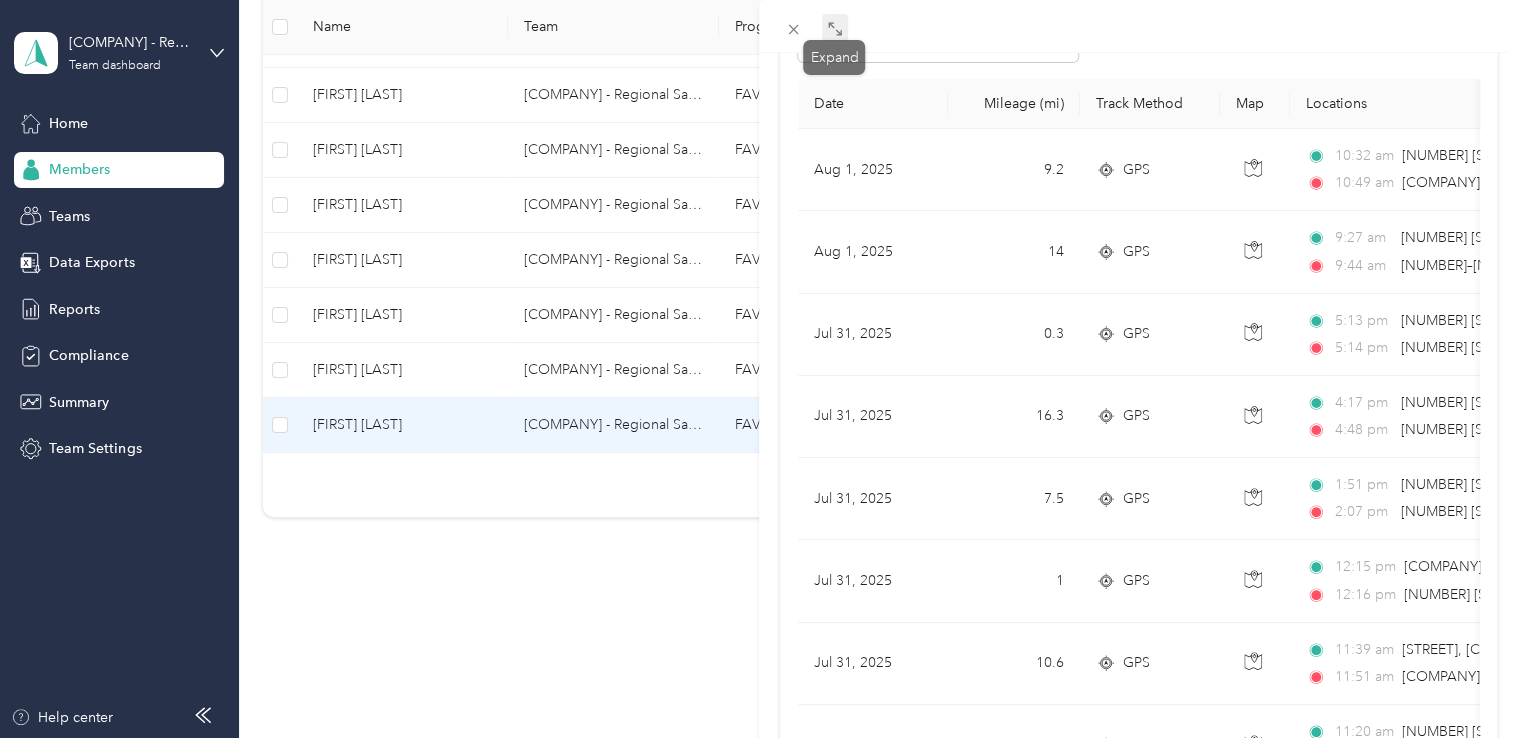 click 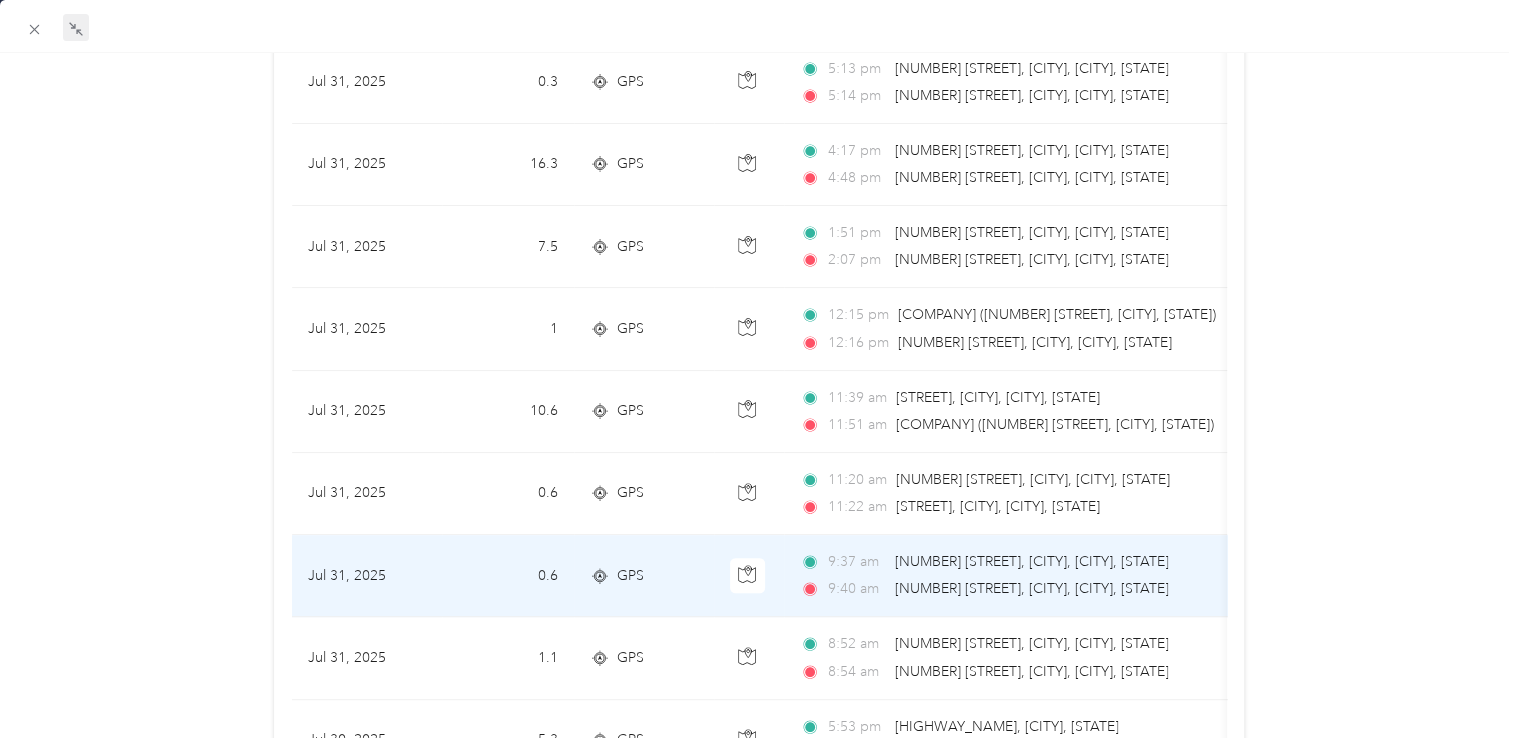 scroll, scrollTop: 0, scrollLeft: 0, axis: both 